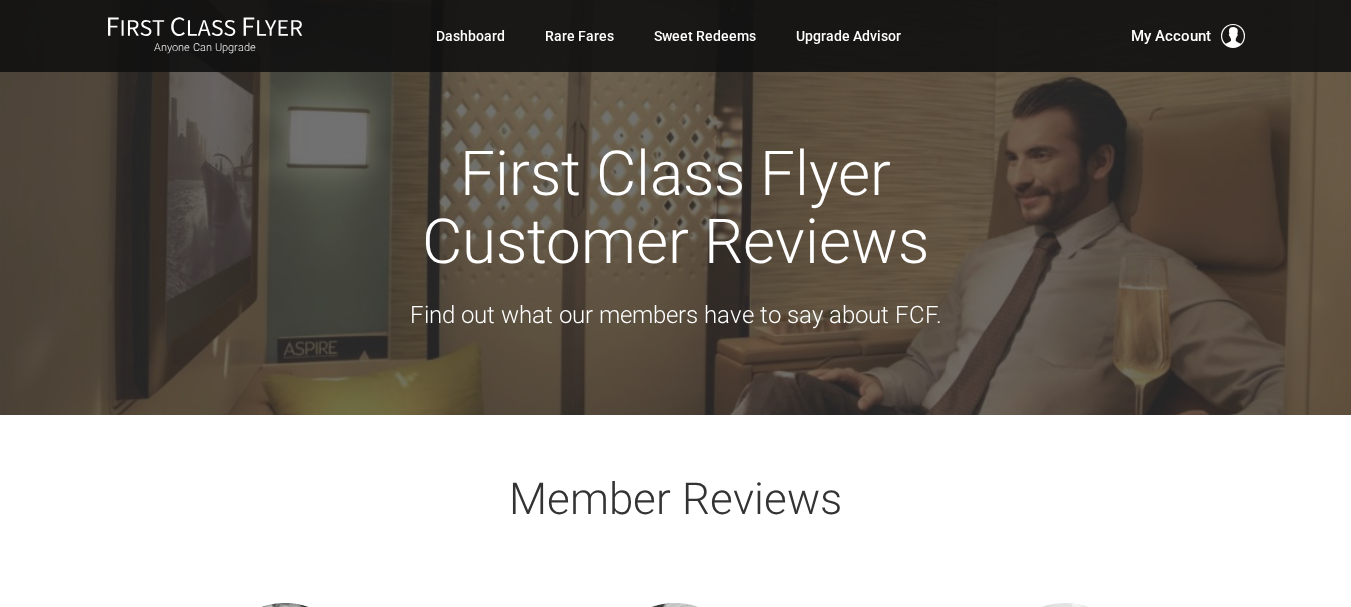scroll, scrollTop: 0, scrollLeft: 0, axis: both 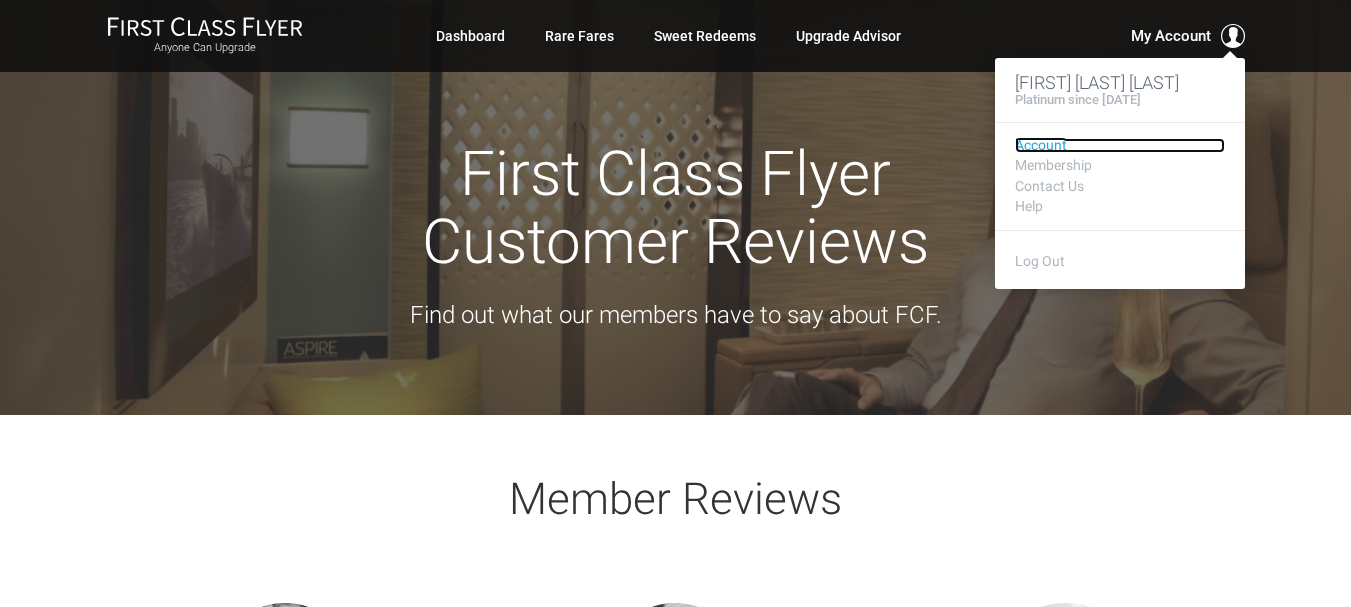 click on "Account" at bounding box center (1120, 145) 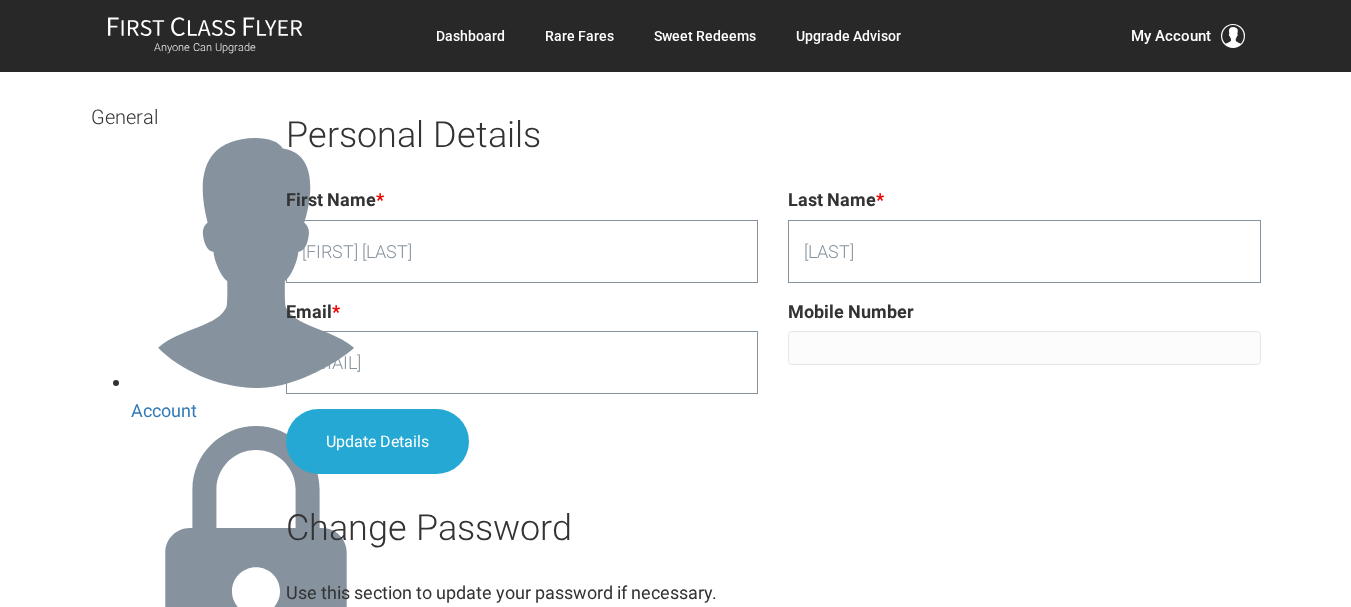 scroll, scrollTop: 0, scrollLeft: 0, axis: both 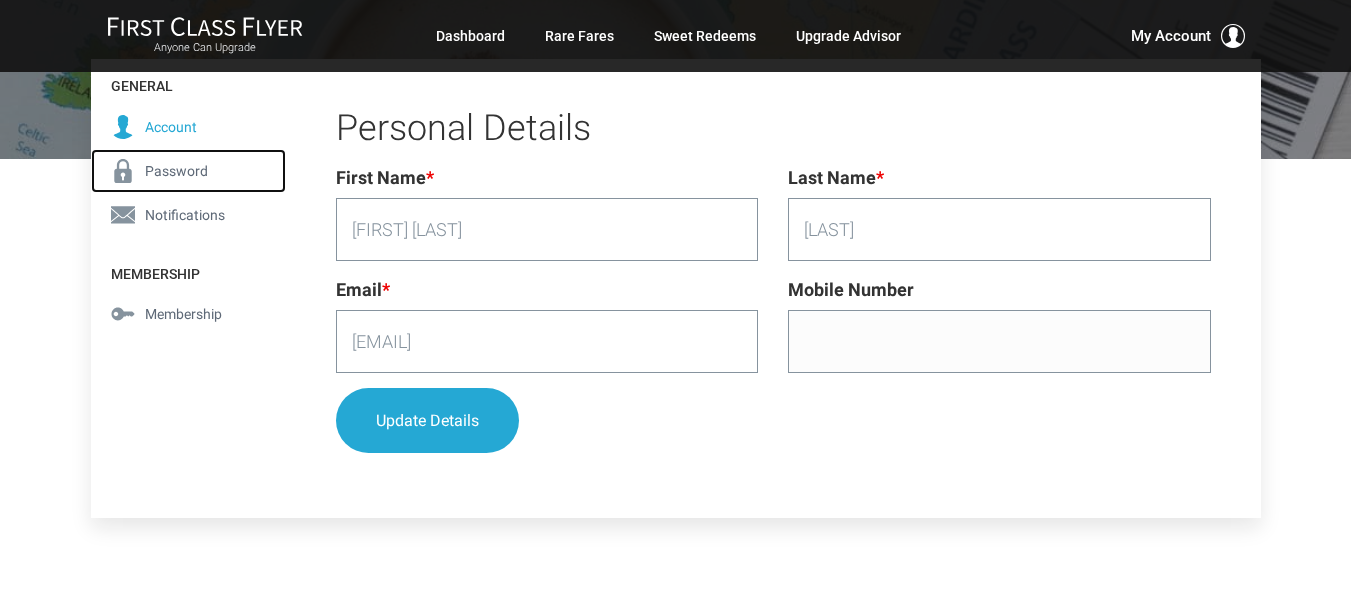 click on "Password" at bounding box center [176, 171] 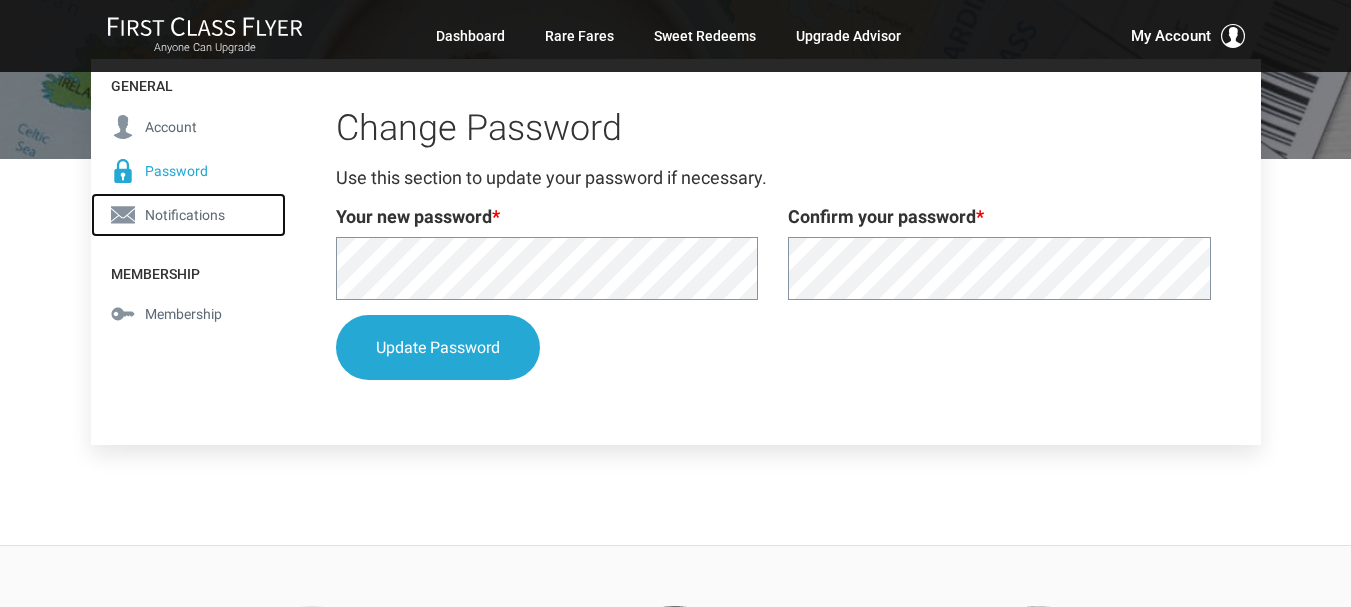 click on "Notifications" at bounding box center (185, 215) 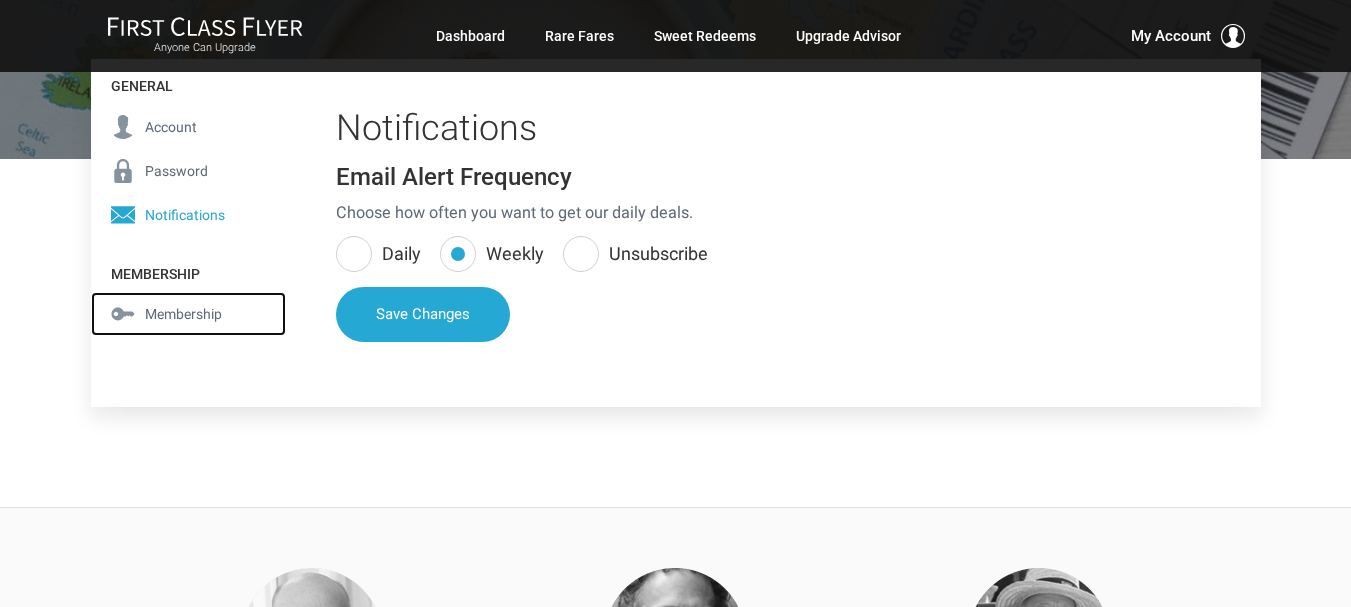 click on "Membership" at bounding box center (183, 314) 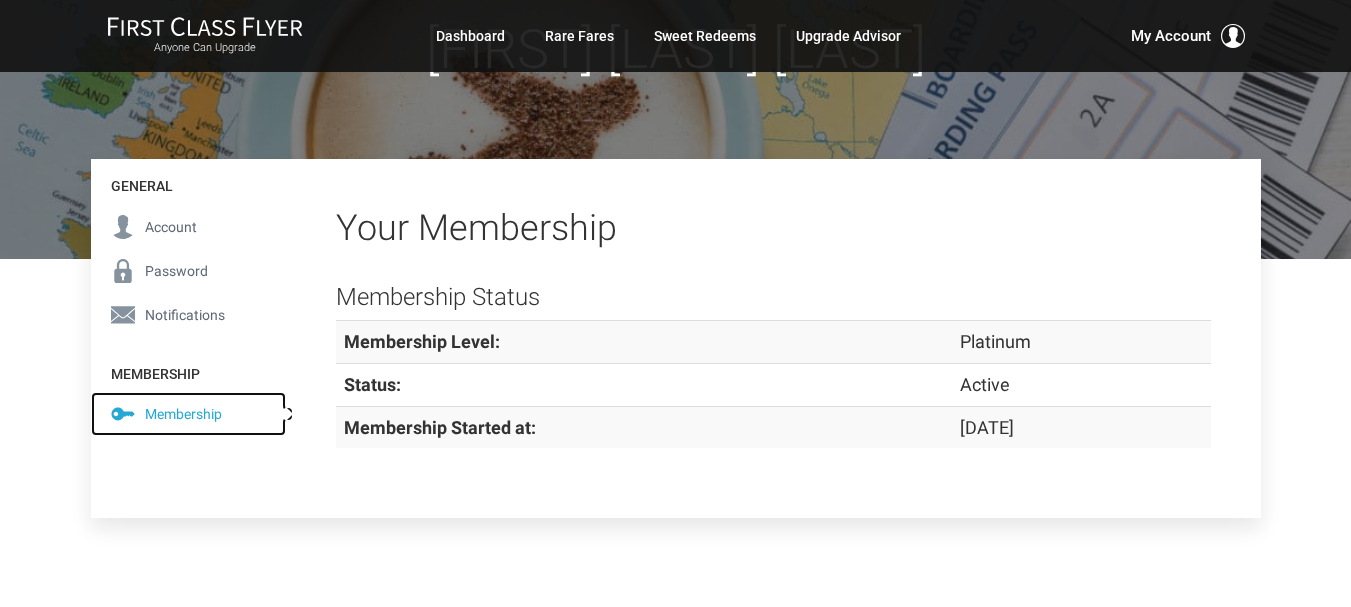 scroll, scrollTop: 100, scrollLeft: 0, axis: vertical 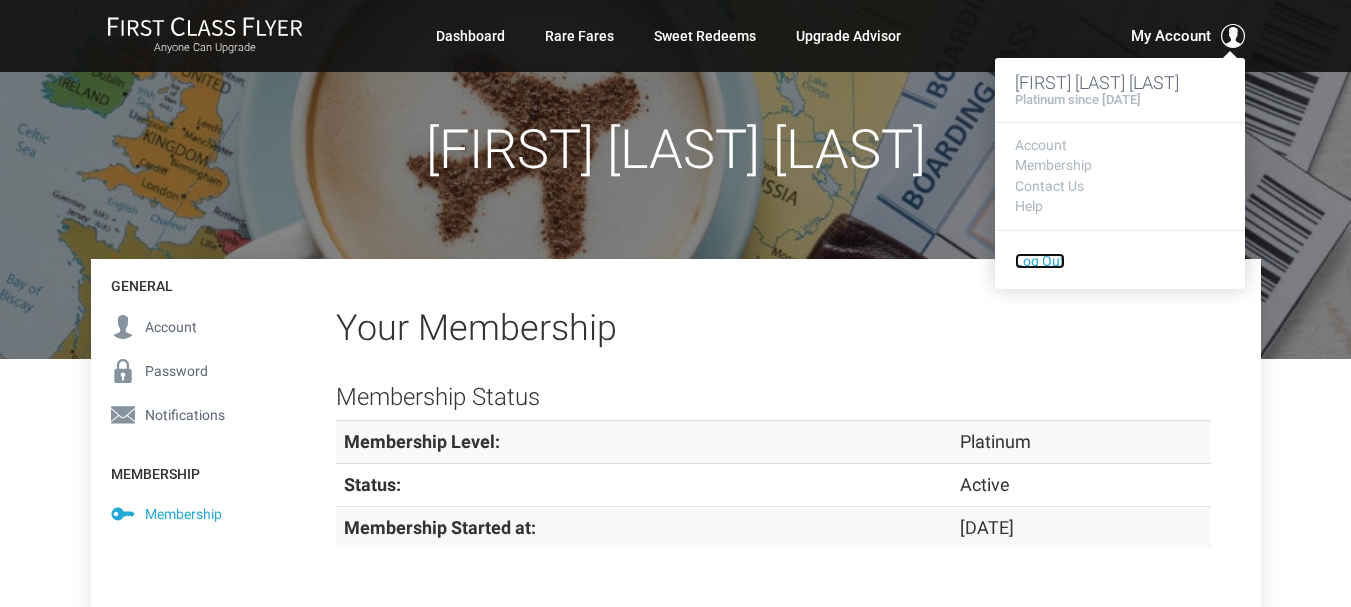 click on "Log Out" at bounding box center [1040, 261] 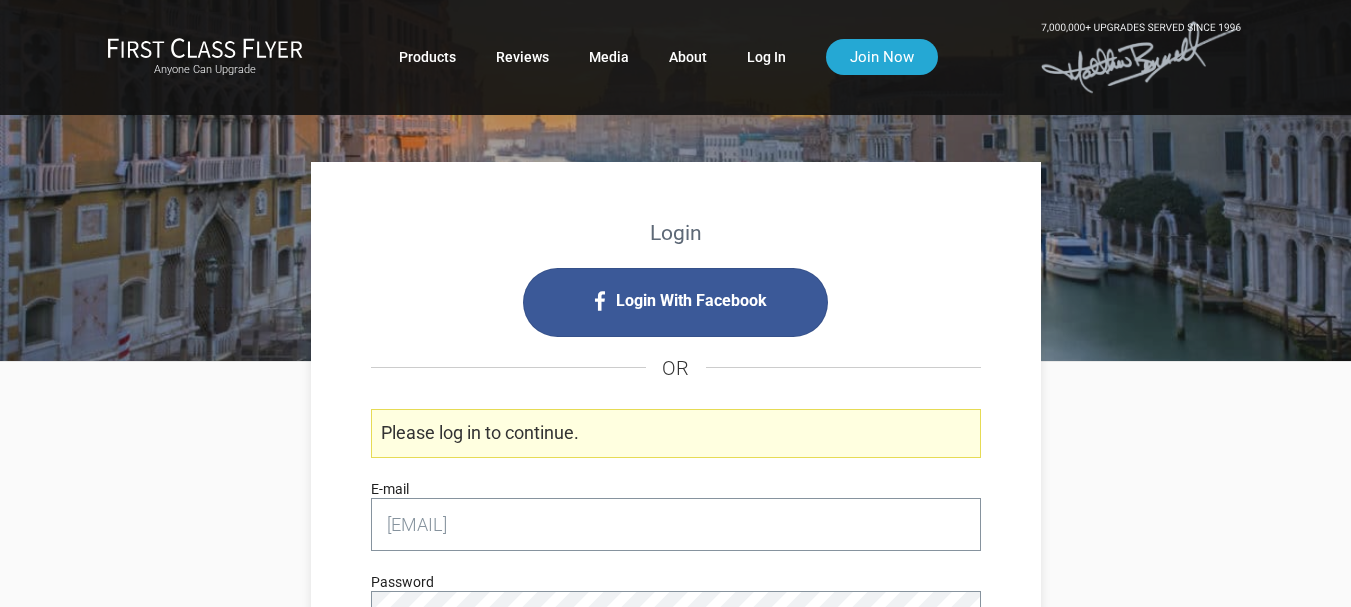 scroll, scrollTop: 0, scrollLeft: 0, axis: both 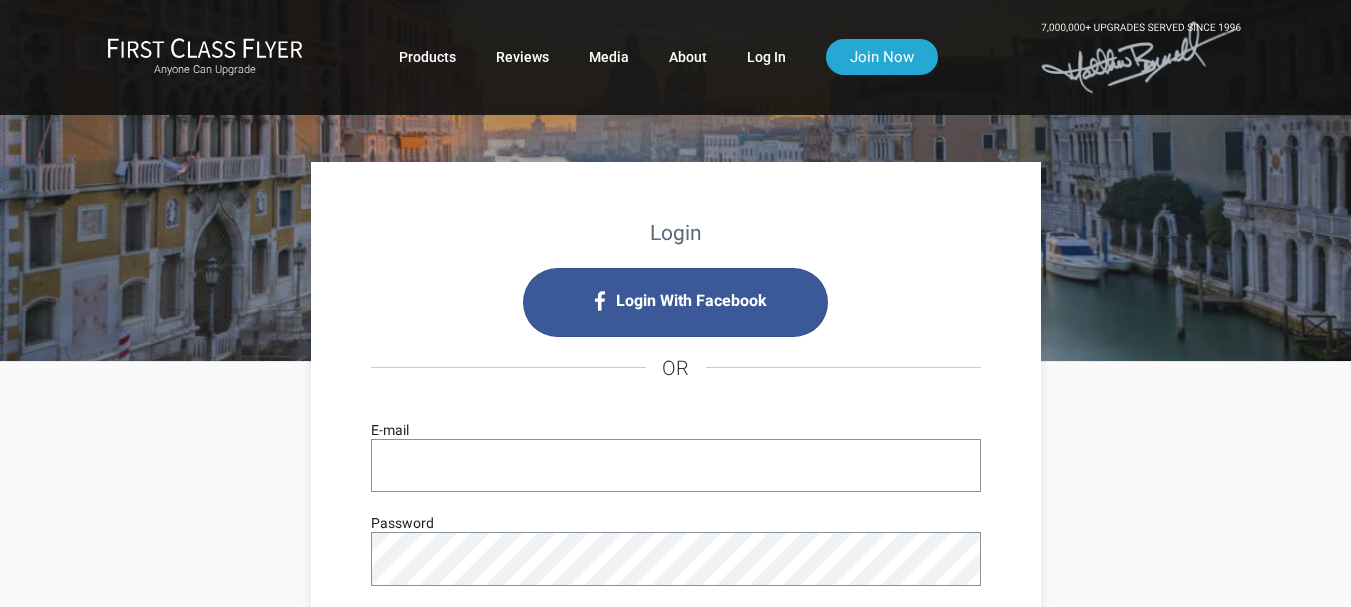 type on "[EMAIL]" 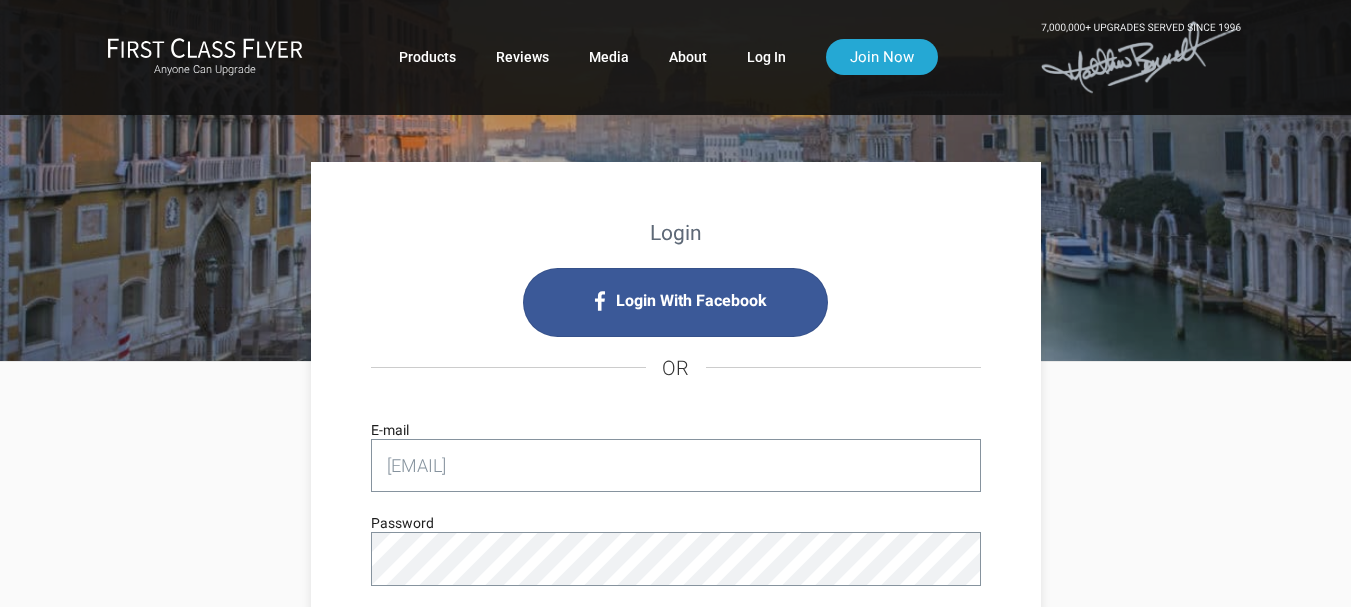 click on "Log In" at bounding box center [675, 647] 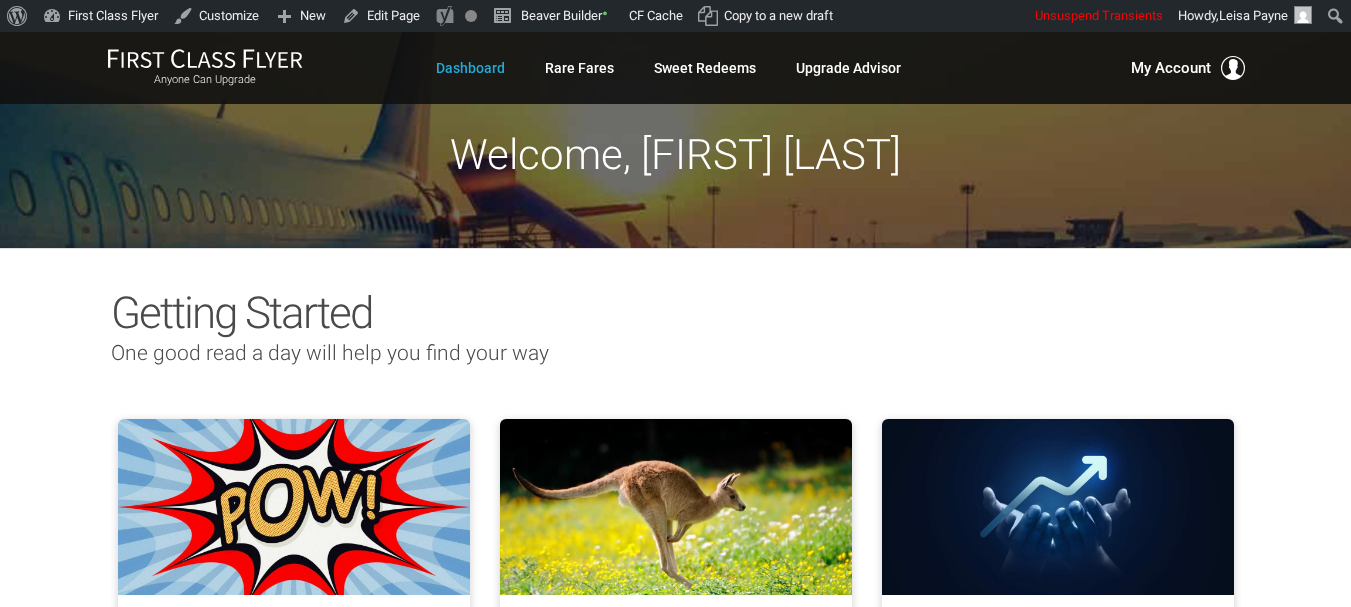 scroll, scrollTop: 0, scrollLeft: 0, axis: both 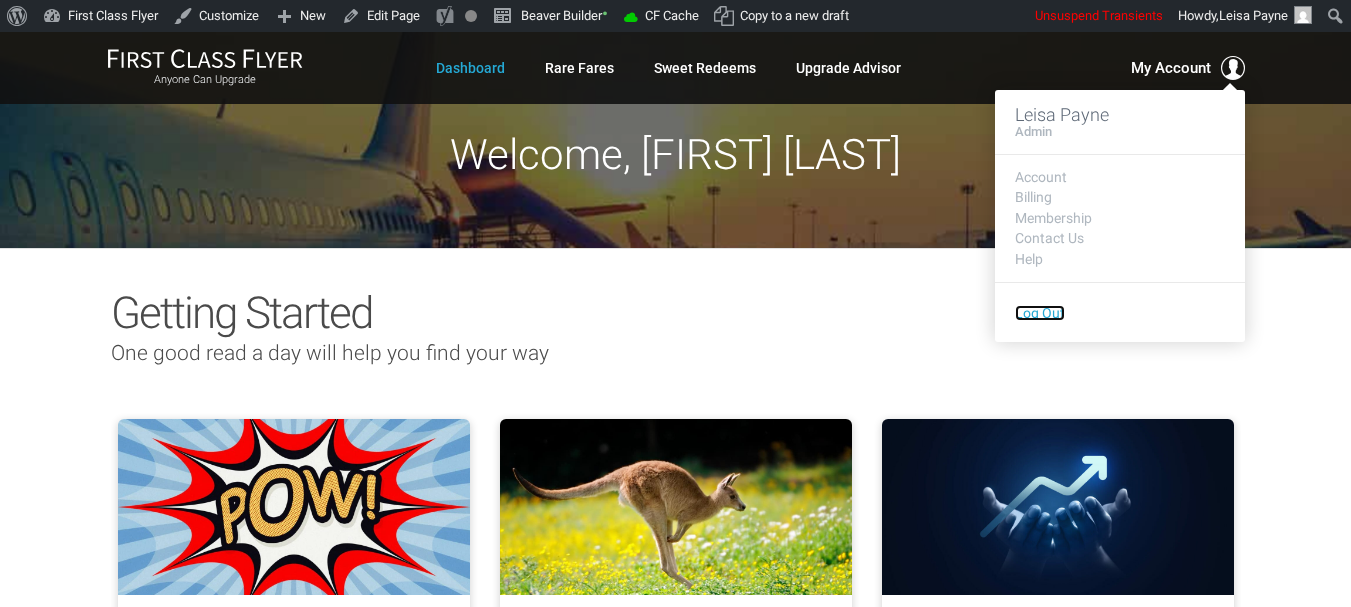 click on "Log Out" at bounding box center (1040, 313) 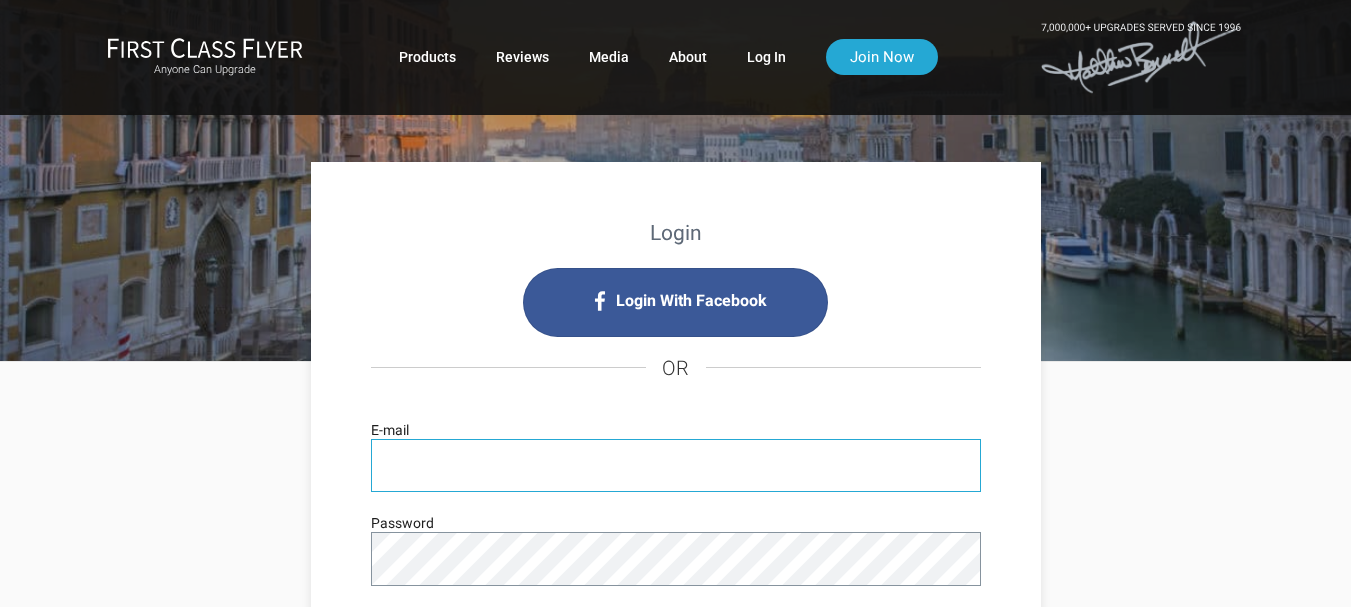 scroll, scrollTop: 0, scrollLeft: 0, axis: both 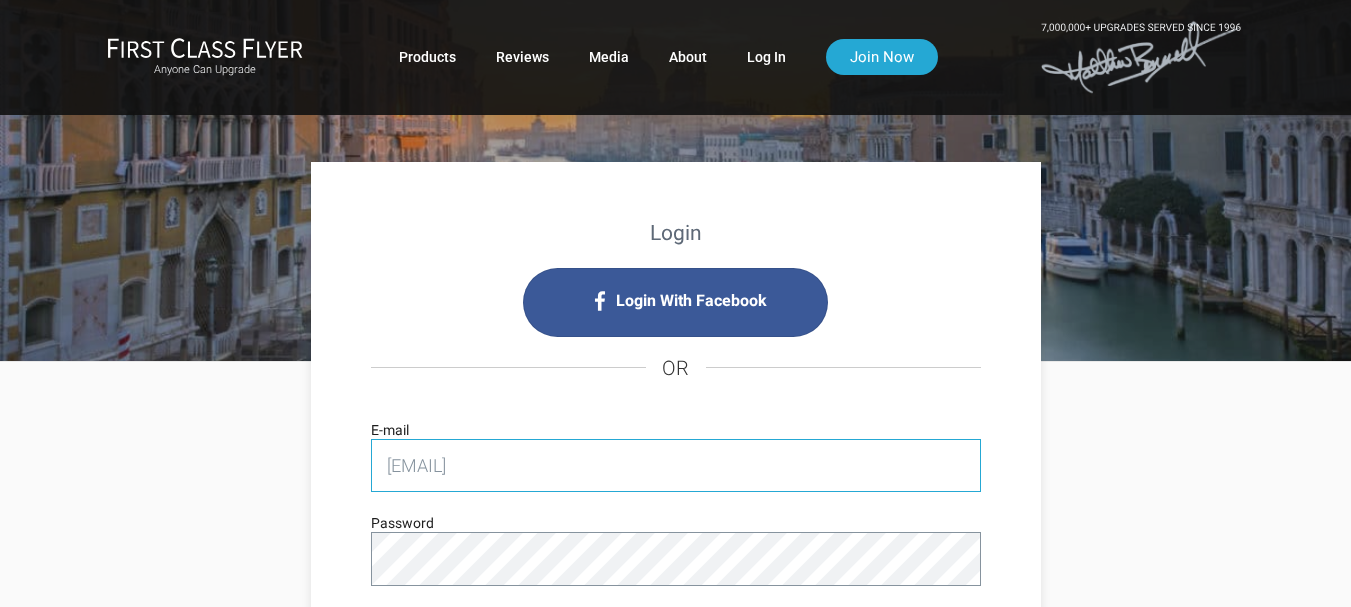 drag, startPoint x: 602, startPoint y: 466, endPoint x: 608, endPoint y: 455, distance: 12.529964 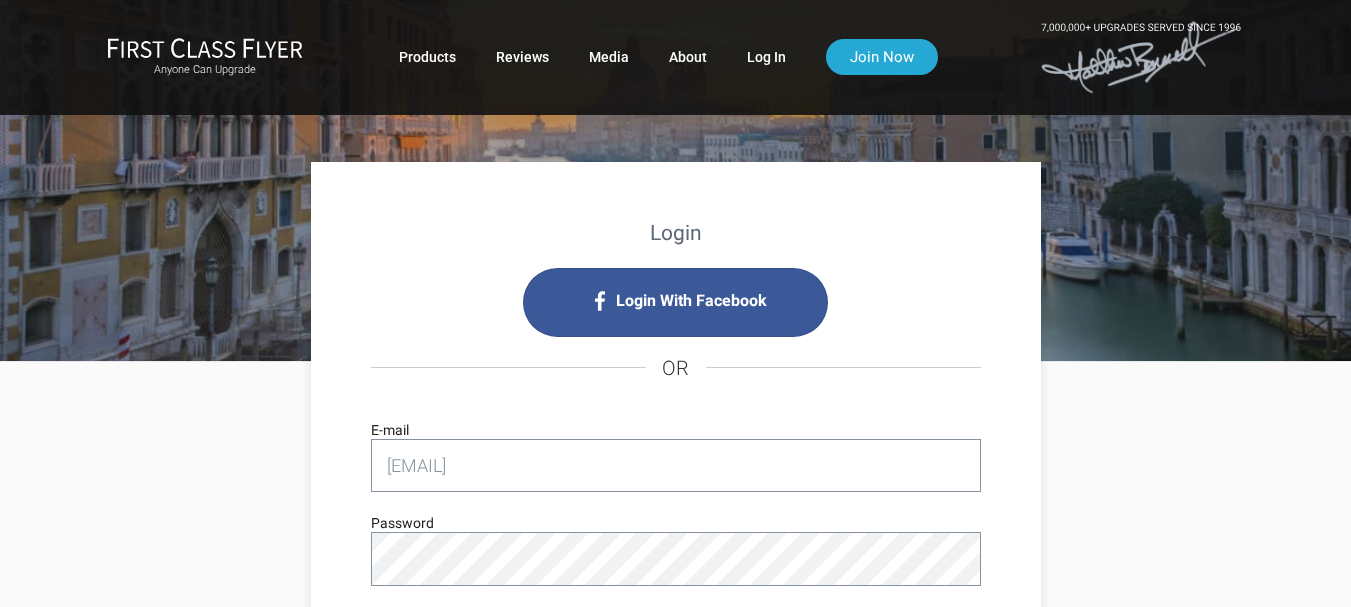 type on "sns@shahman.com" 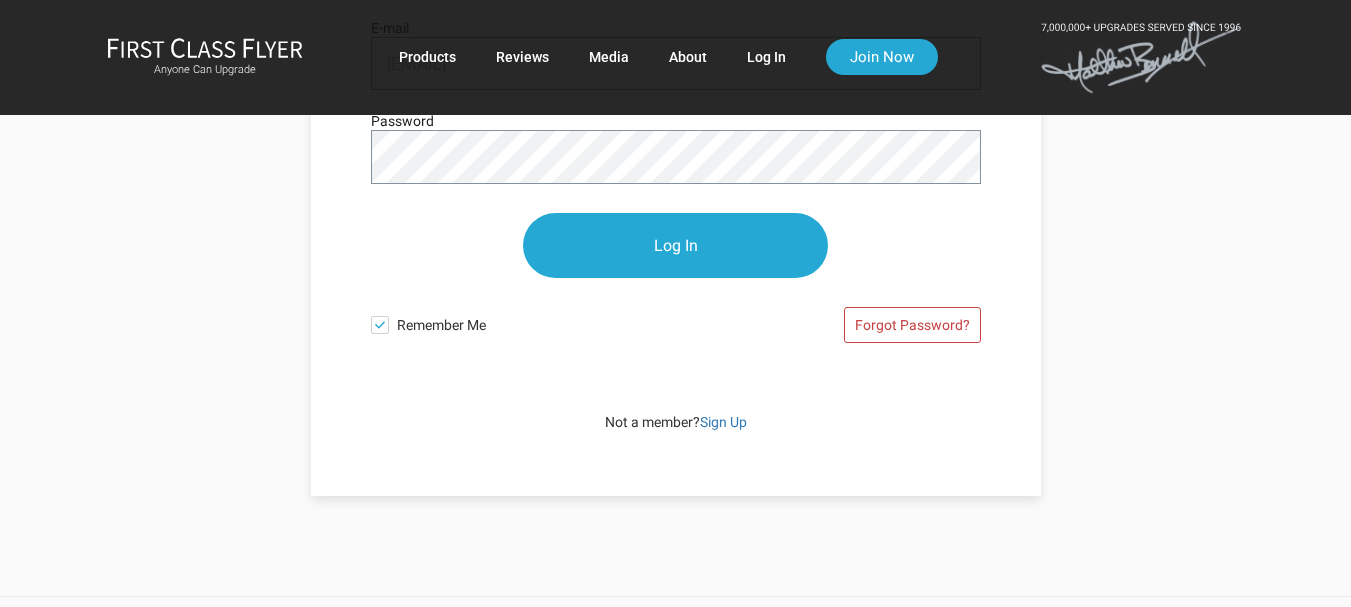 scroll, scrollTop: 400, scrollLeft: 0, axis: vertical 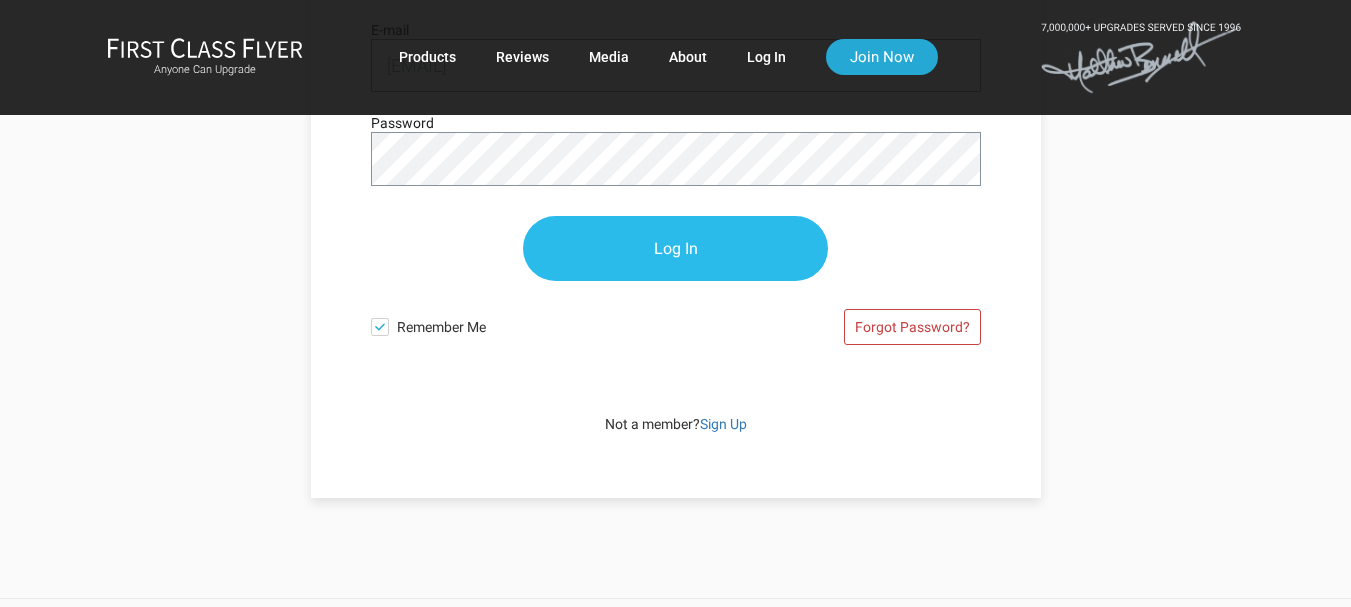 click on "Log In" at bounding box center [675, 248] 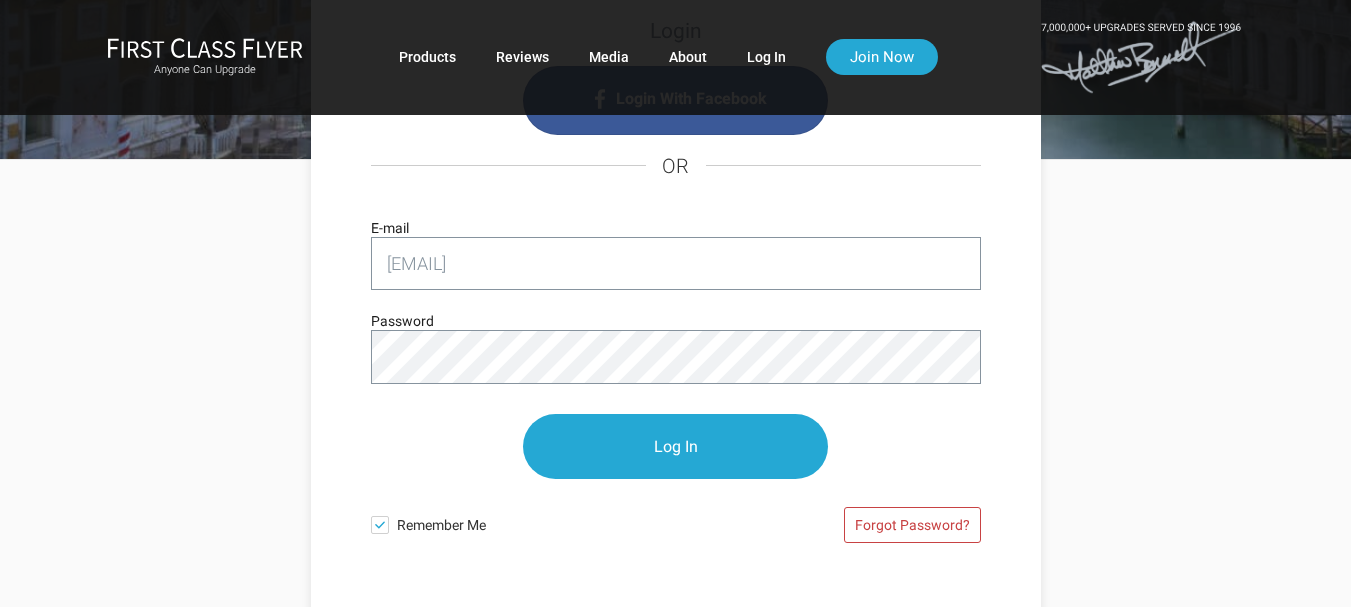 scroll, scrollTop: 200, scrollLeft: 0, axis: vertical 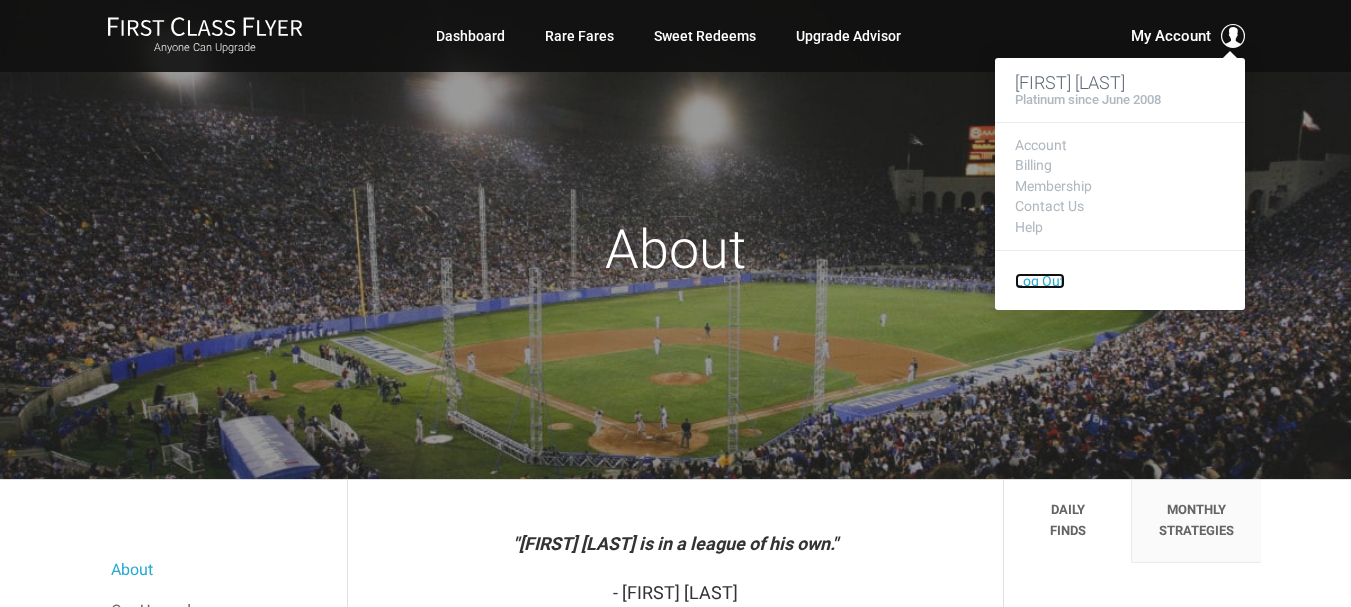 click on "Log Out" at bounding box center (1040, 281) 